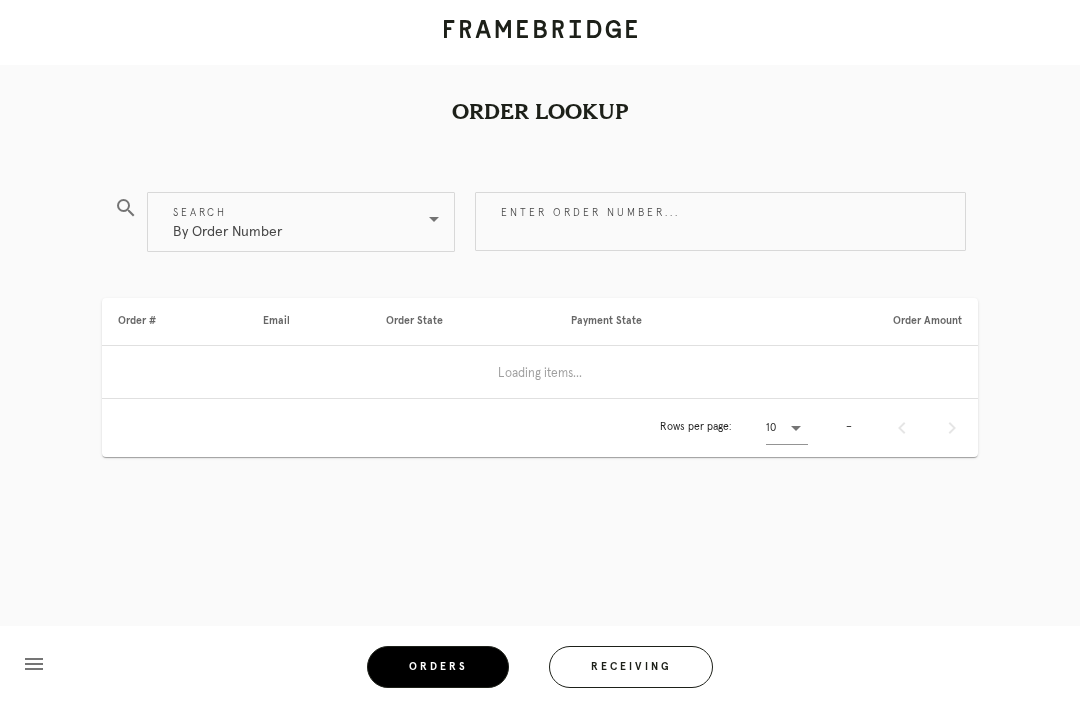 scroll, scrollTop: 0, scrollLeft: 0, axis: both 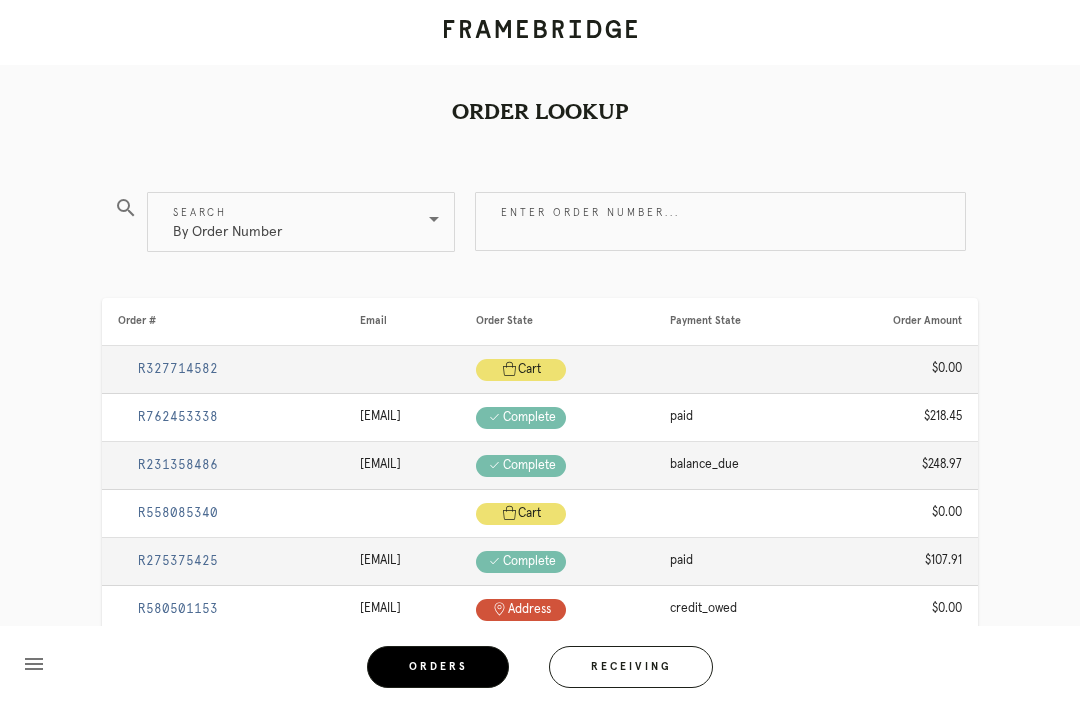 click on "Receiving" at bounding box center [631, 667] 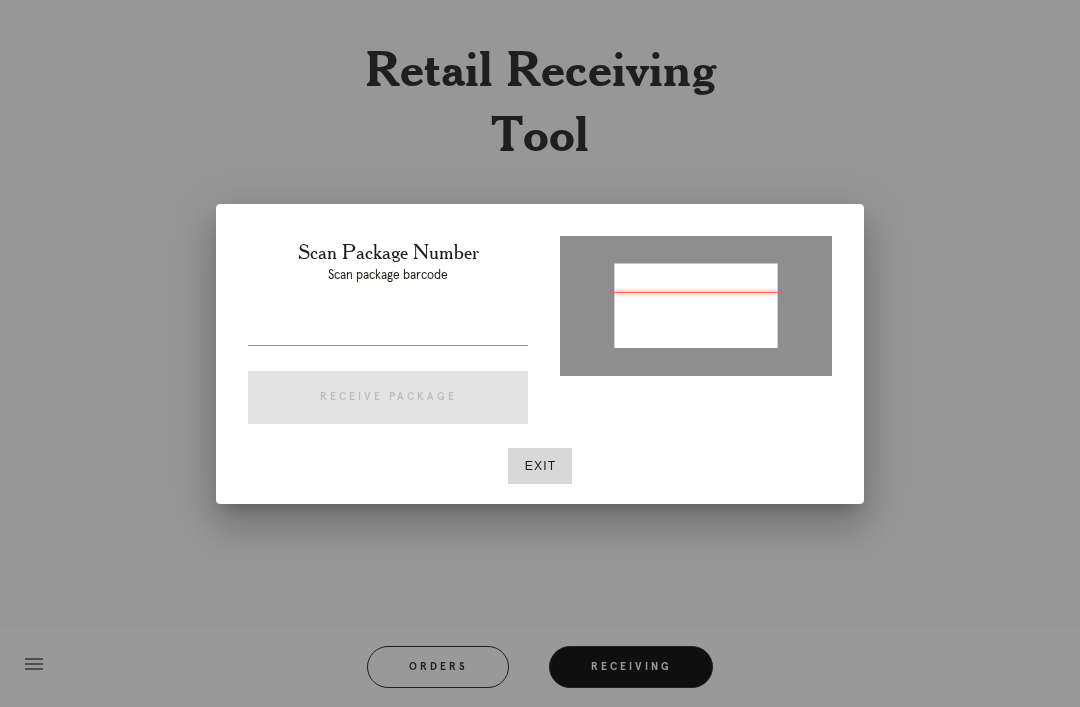 type on "P989725000711815" 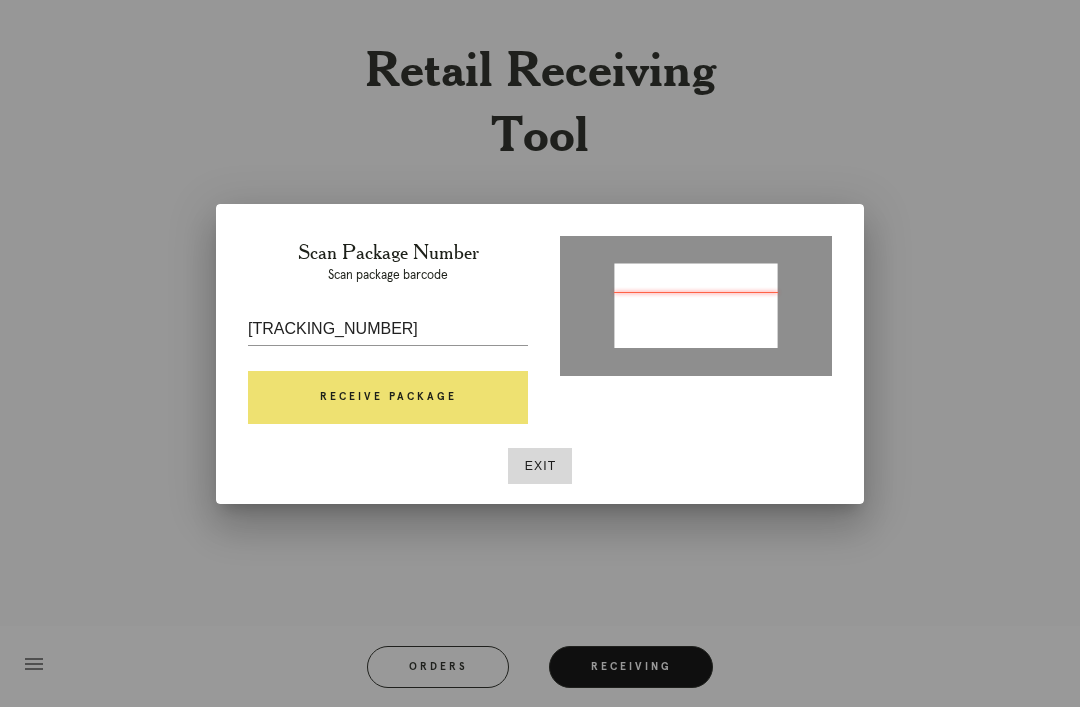 click on "Receive Package" at bounding box center [388, 398] 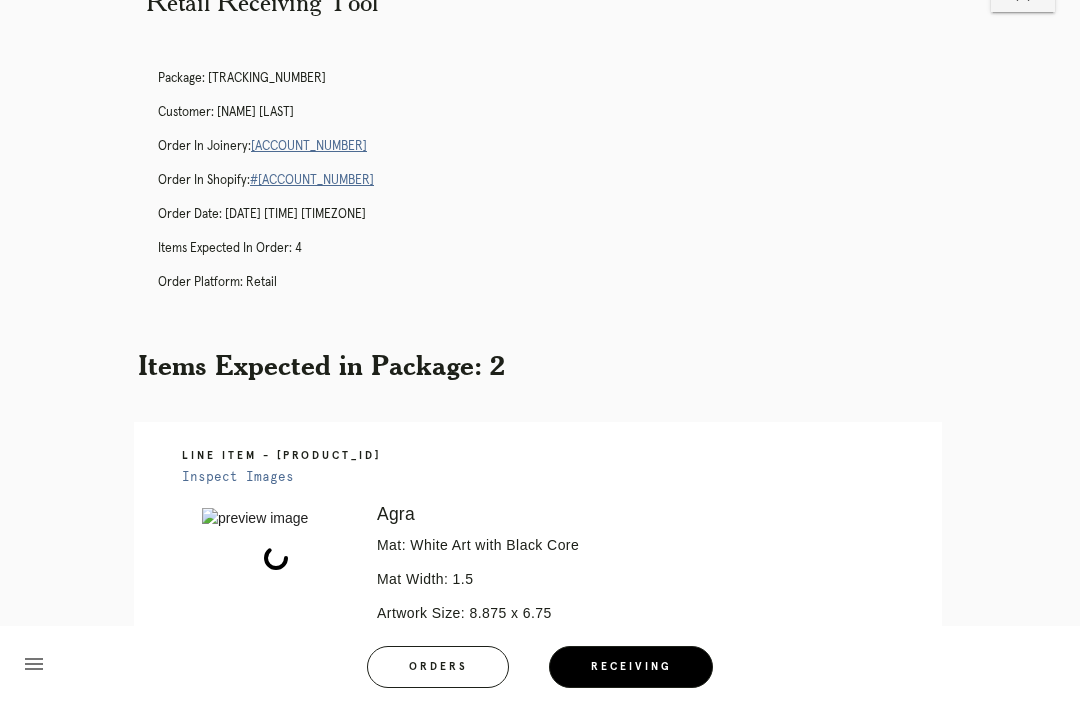 scroll, scrollTop: 64, scrollLeft: 0, axis: vertical 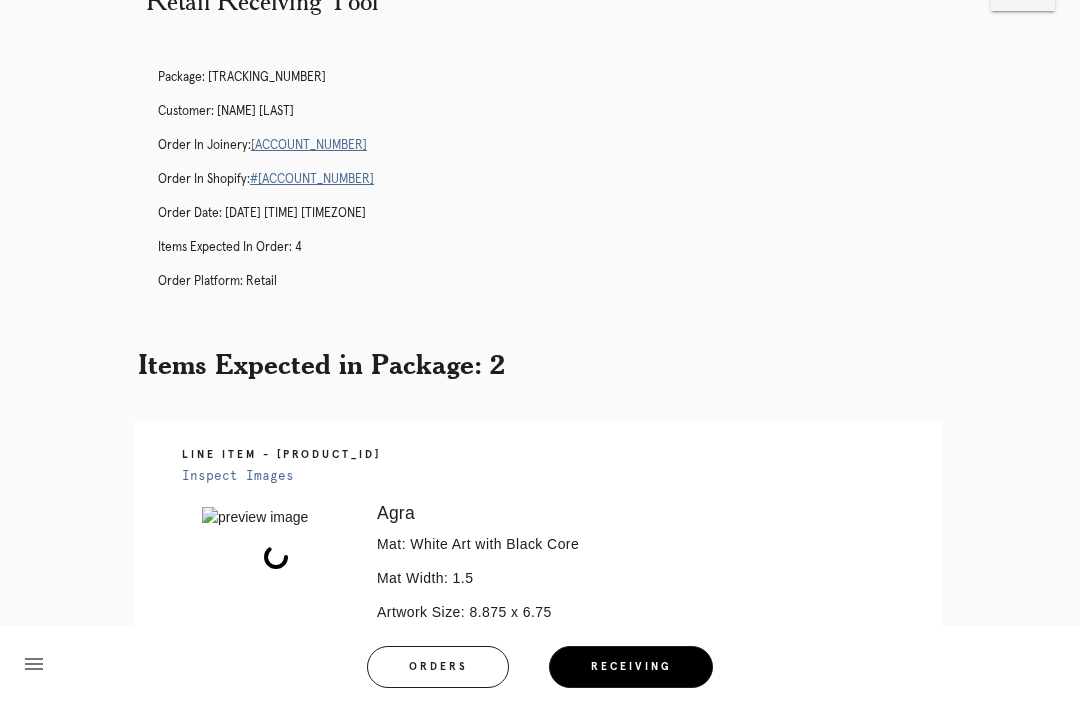 click on "R894998653" at bounding box center (309, 145) 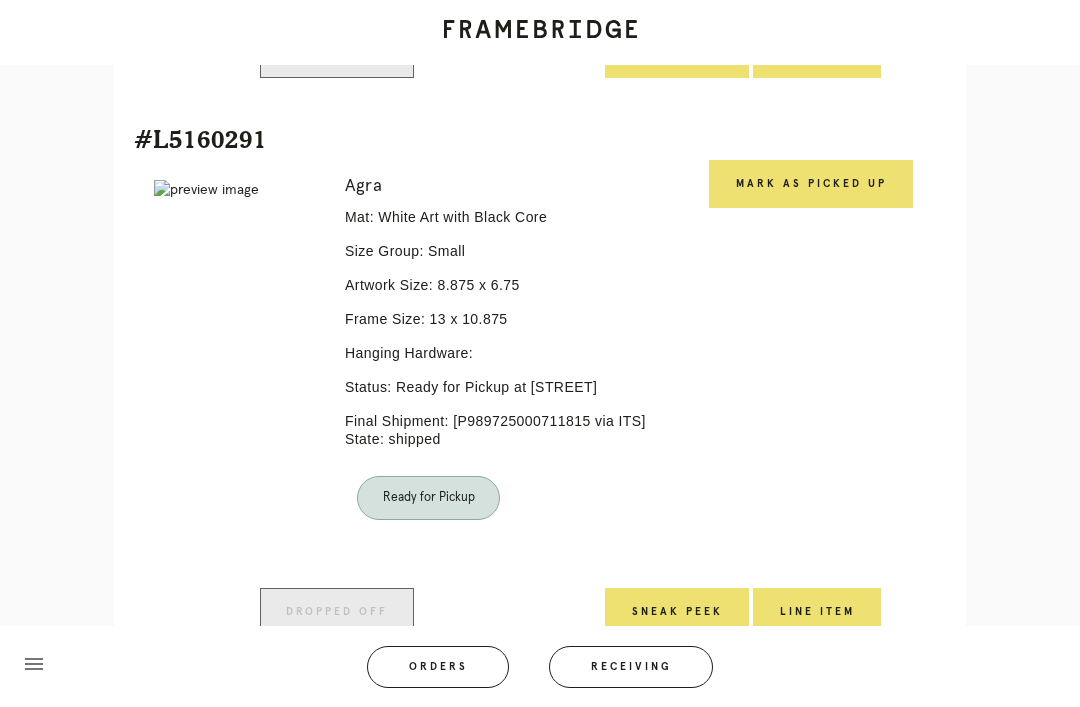scroll, scrollTop: 962, scrollLeft: 0, axis: vertical 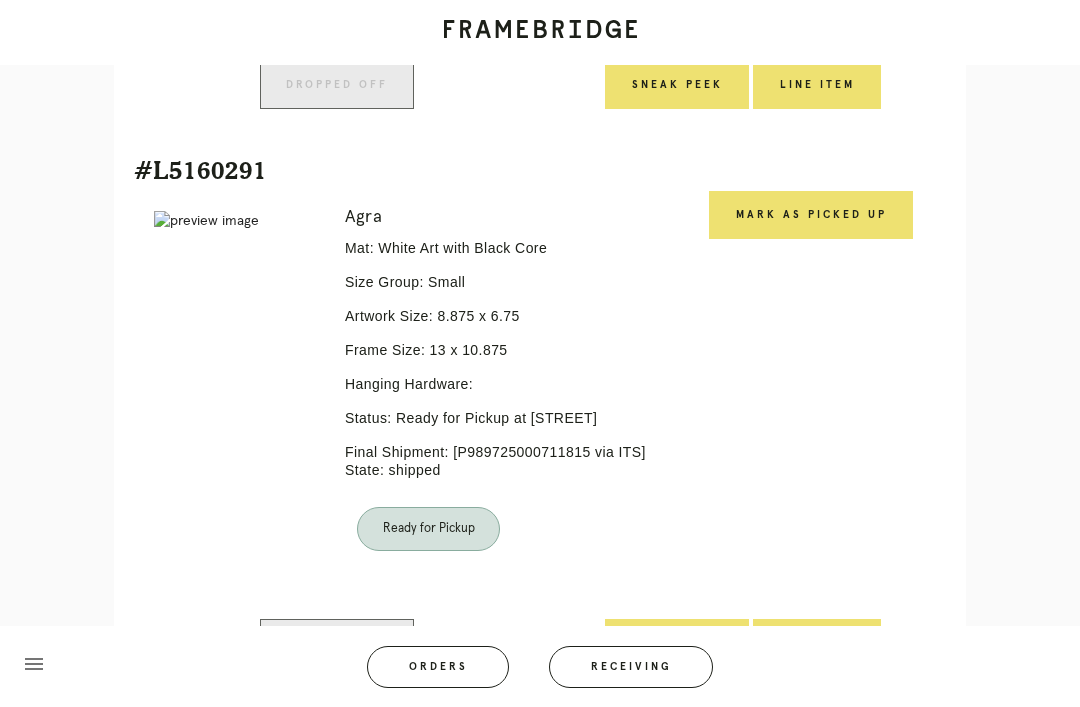 click on "Mark as Picked Up" at bounding box center (811, 215) 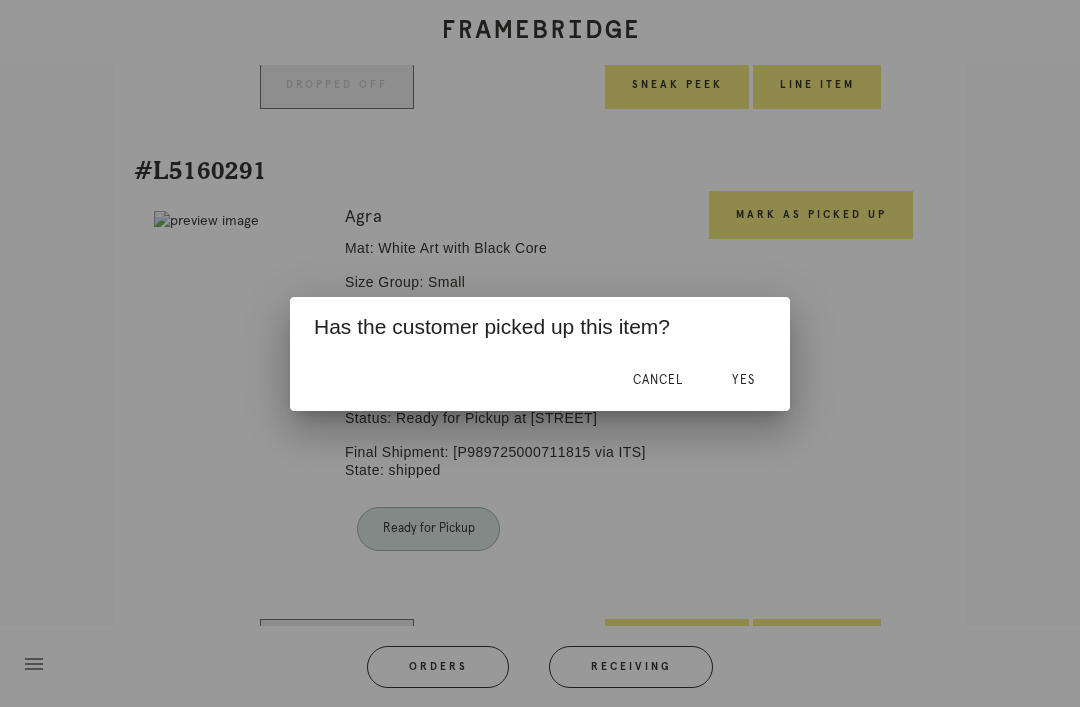 click on "Yes" at bounding box center [743, 380] 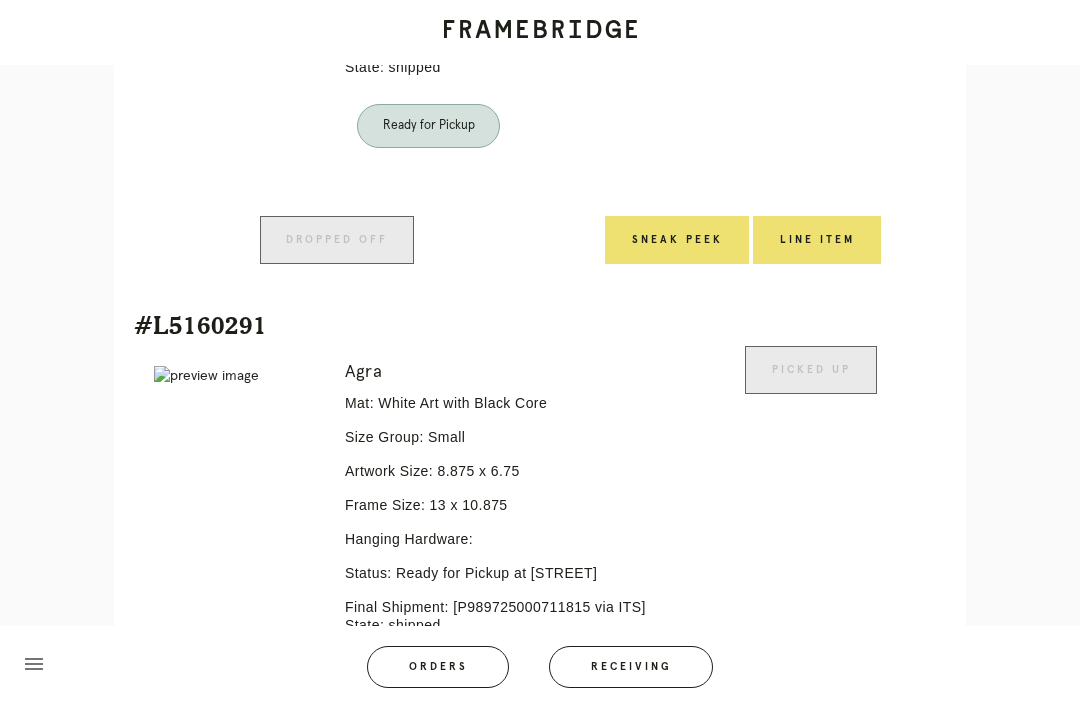 scroll, scrollTop: 271, scrollLeft: 0, axis: vertical 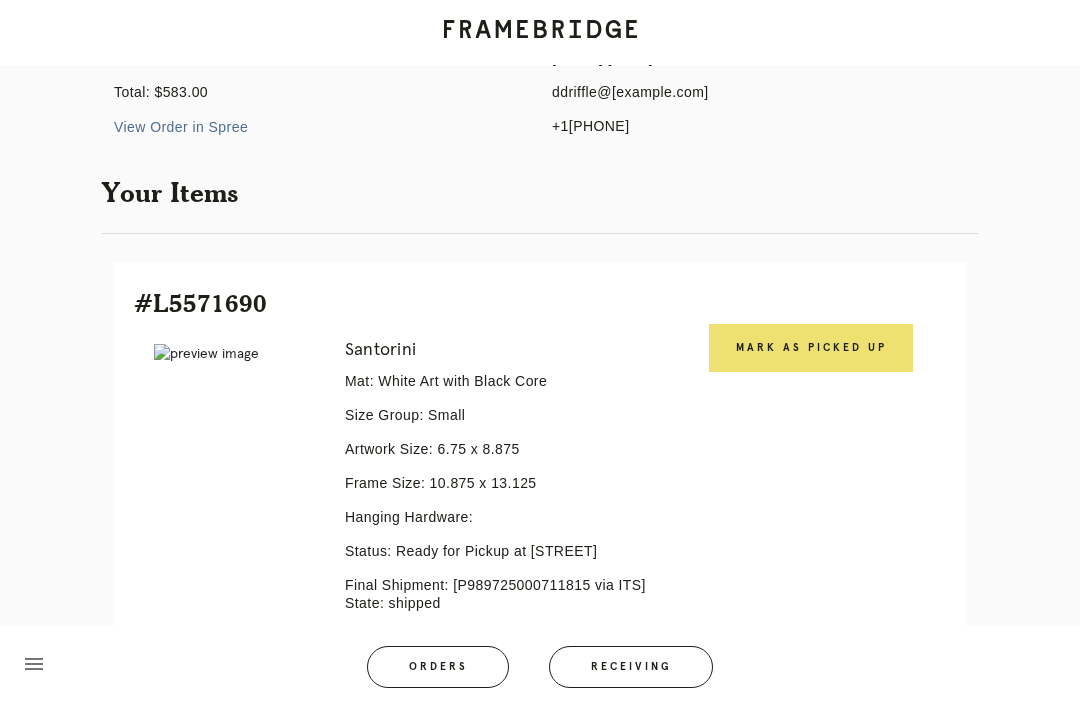 click on "Mark as Picked Up" at bounding box center [811, 348] 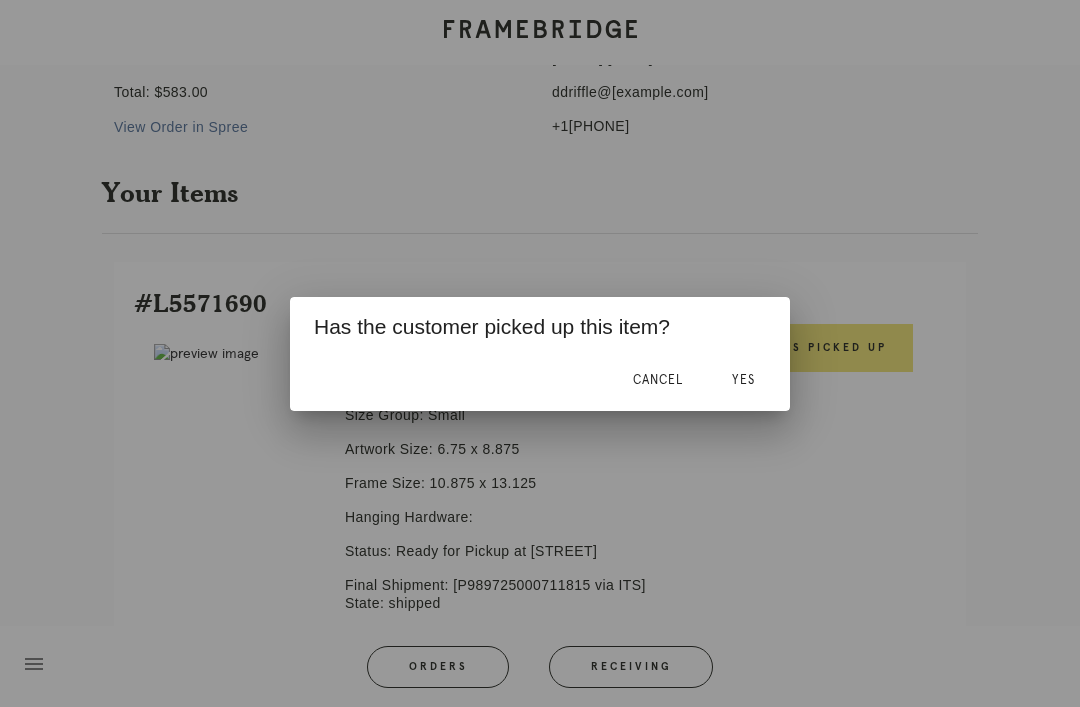 click on "Yes" at bounding box center (743, 380) 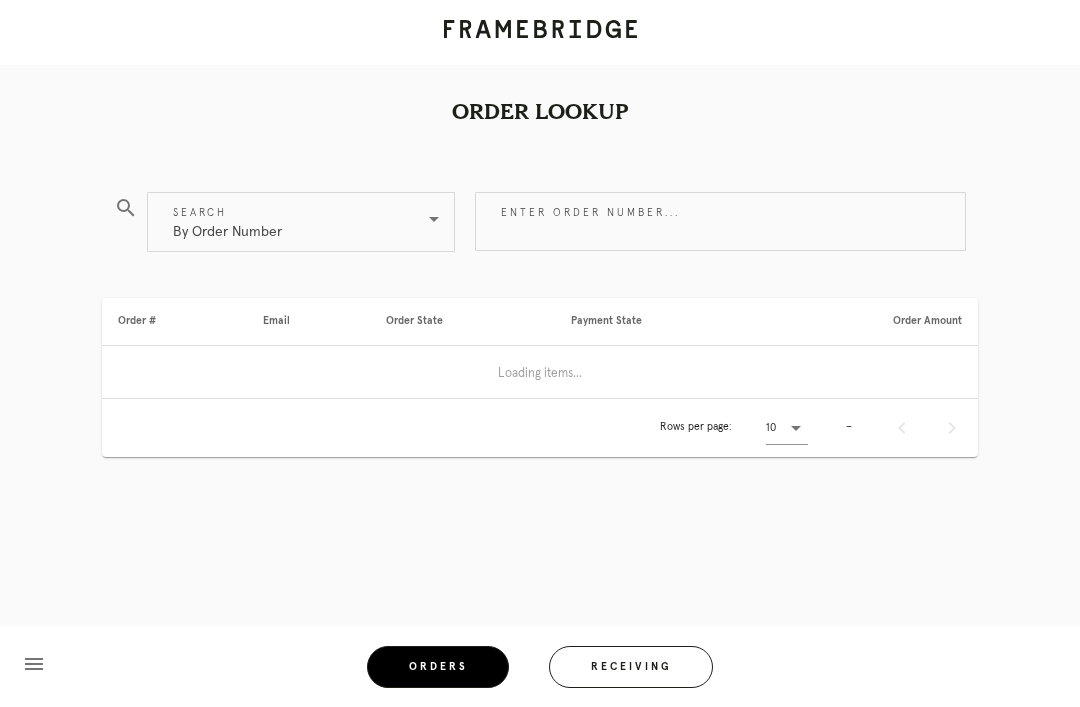 scroll, scrollTop: 0, scrollLeft: 0, axis: both 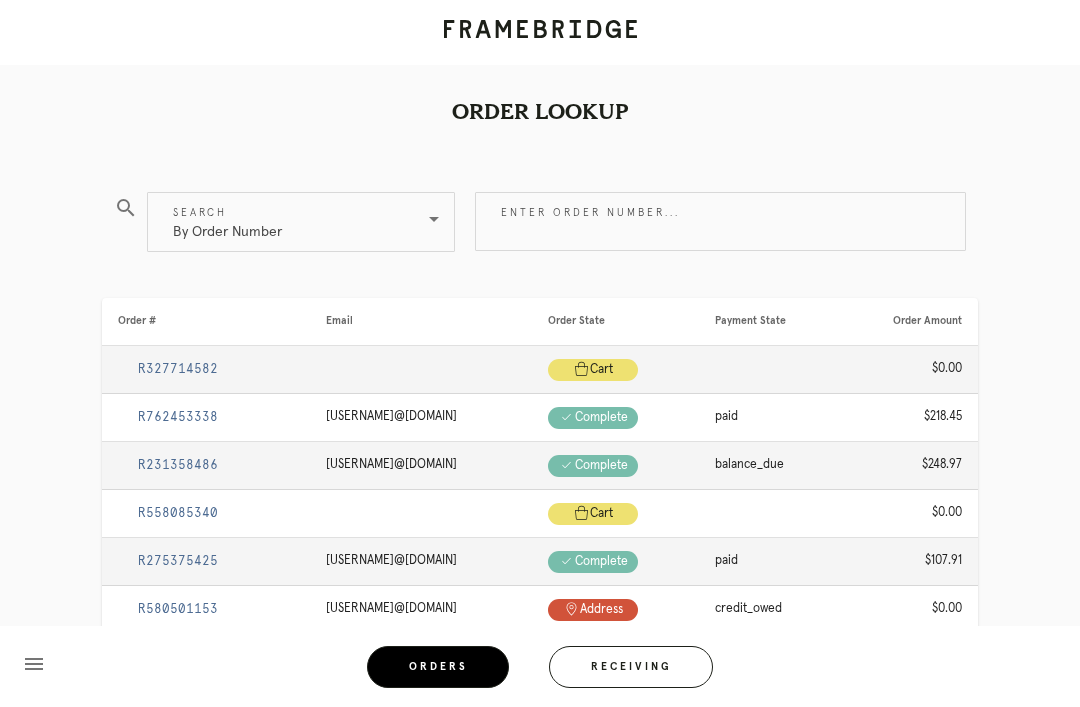 click on "By Order Number" at bounding box center [287, 222] 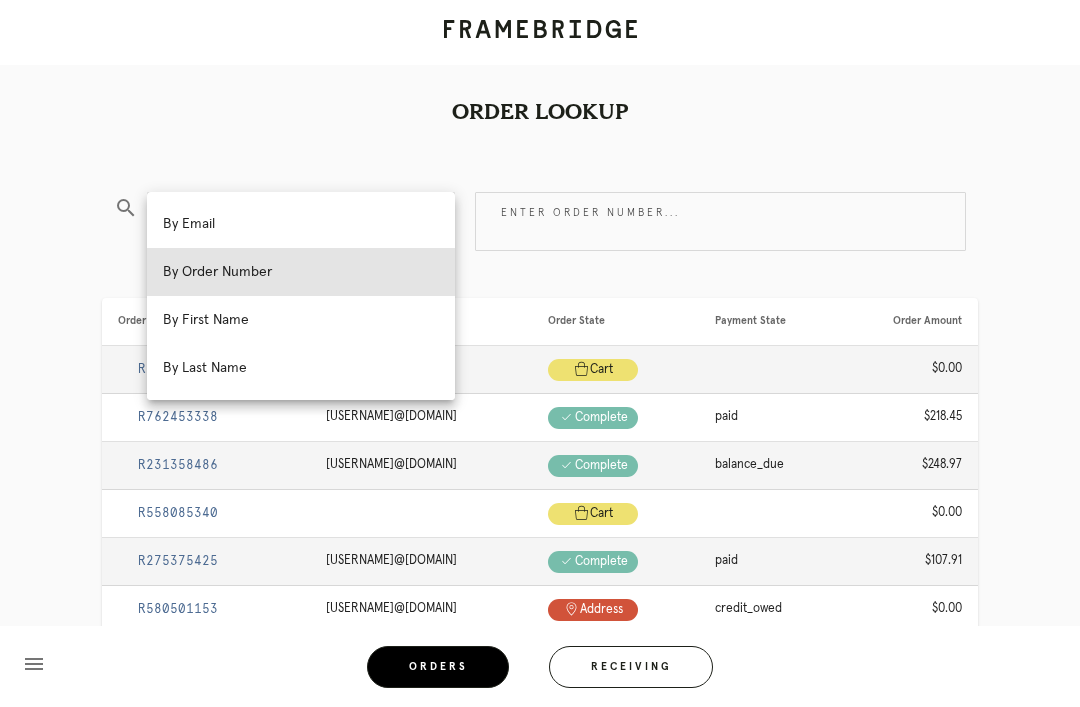 click on "By Email" at bounding box center [301, 224] 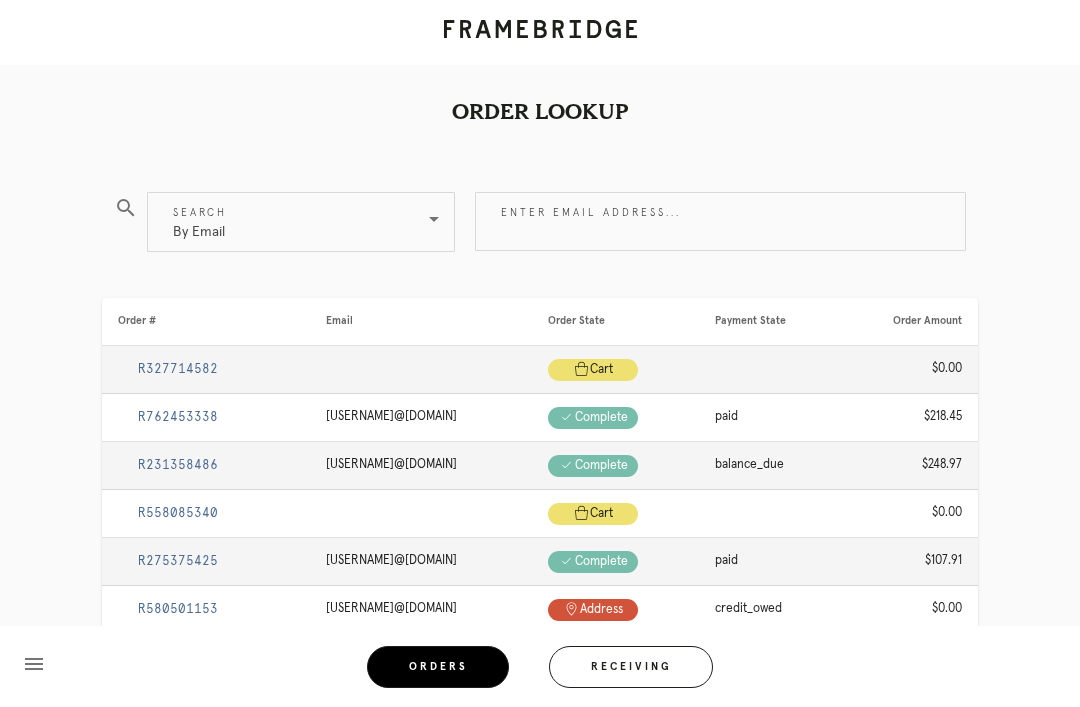 click on "Enter email address..." at bounding box center (720, 221) 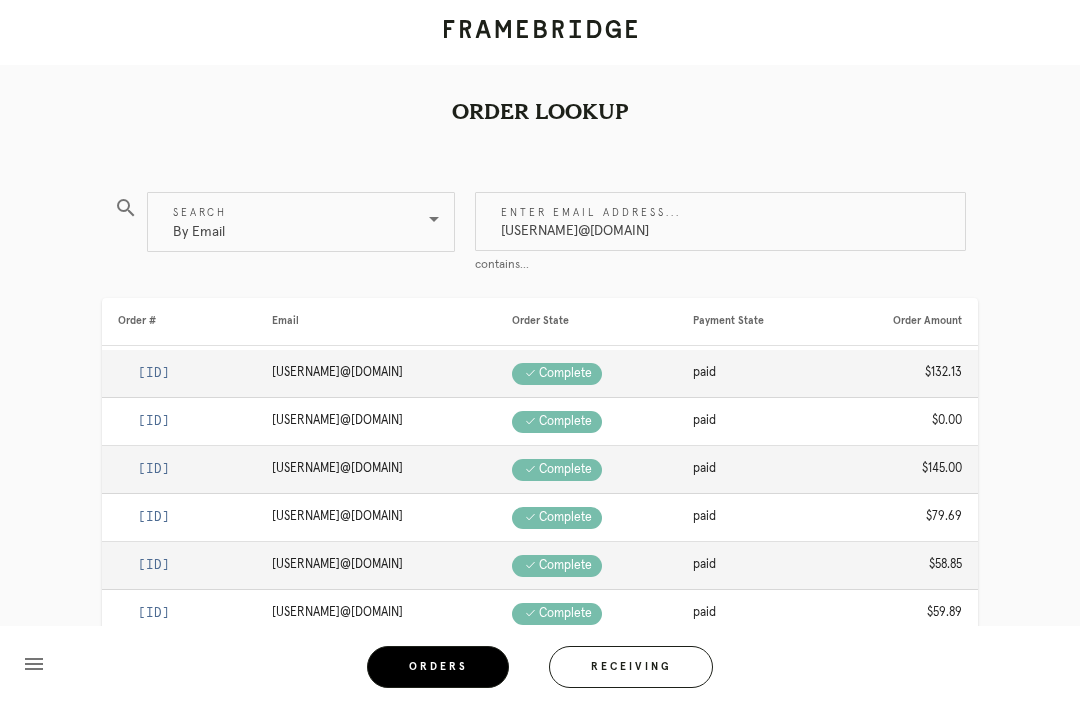 click on "Kevinmstorm@gmail.com" at bounding box center (720, 221) 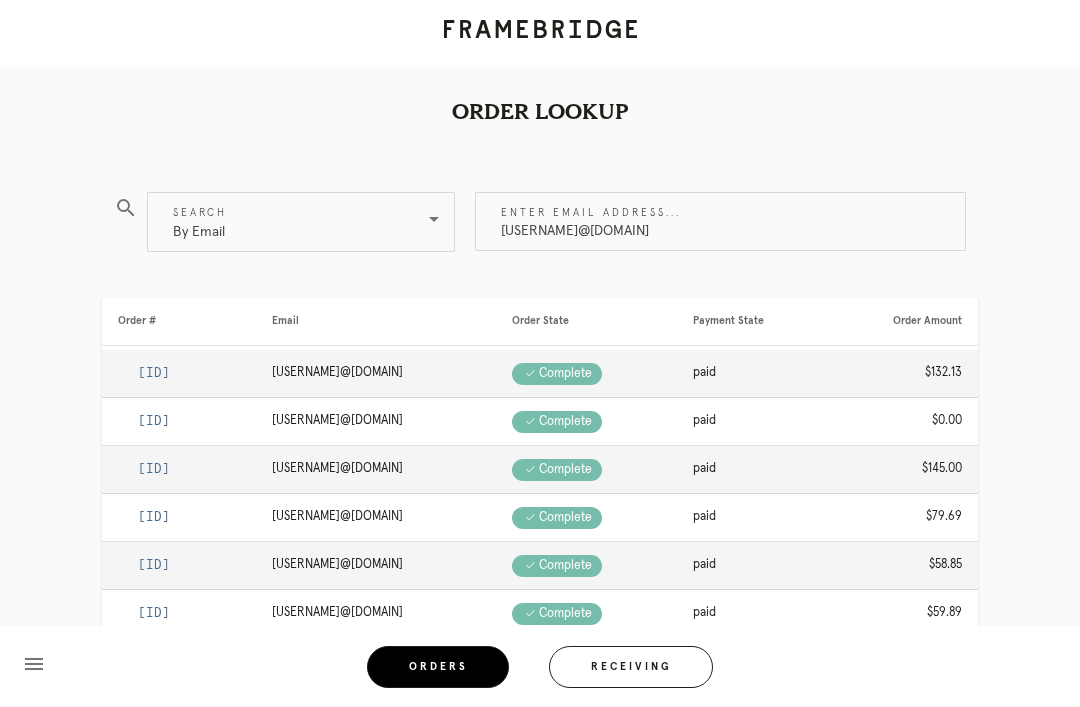 click on "Kevinmstorm@gmail.com" at bounding box center [720, 221] 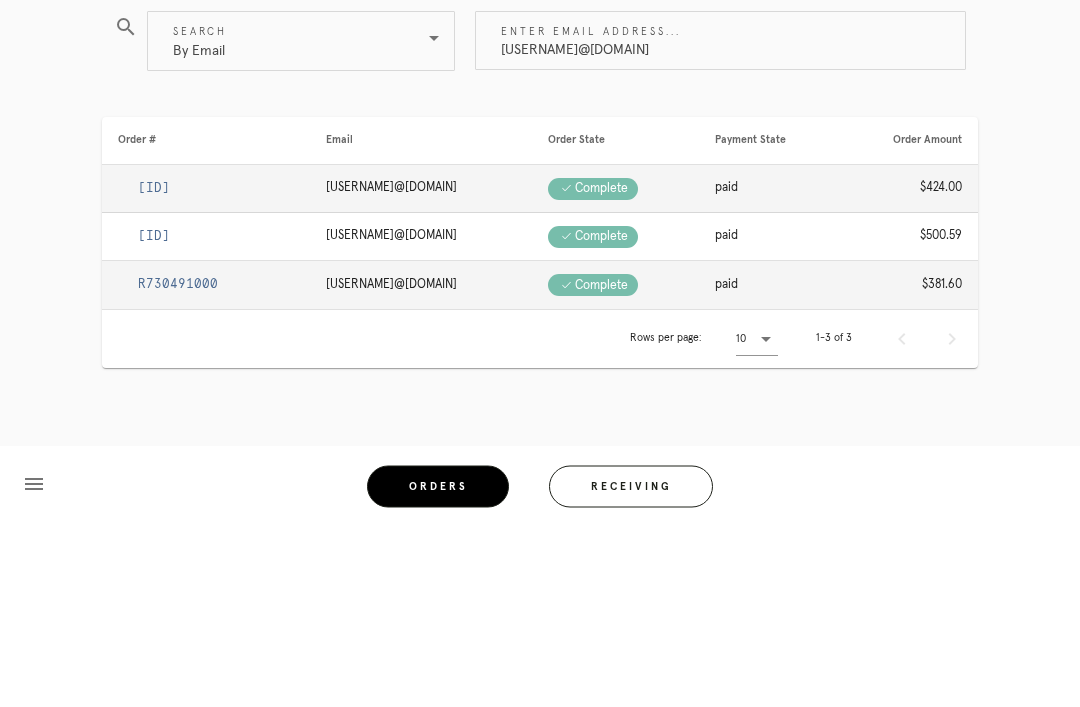 scroll, scrollTop: 64, scrollLeft: 0, axis: vertical 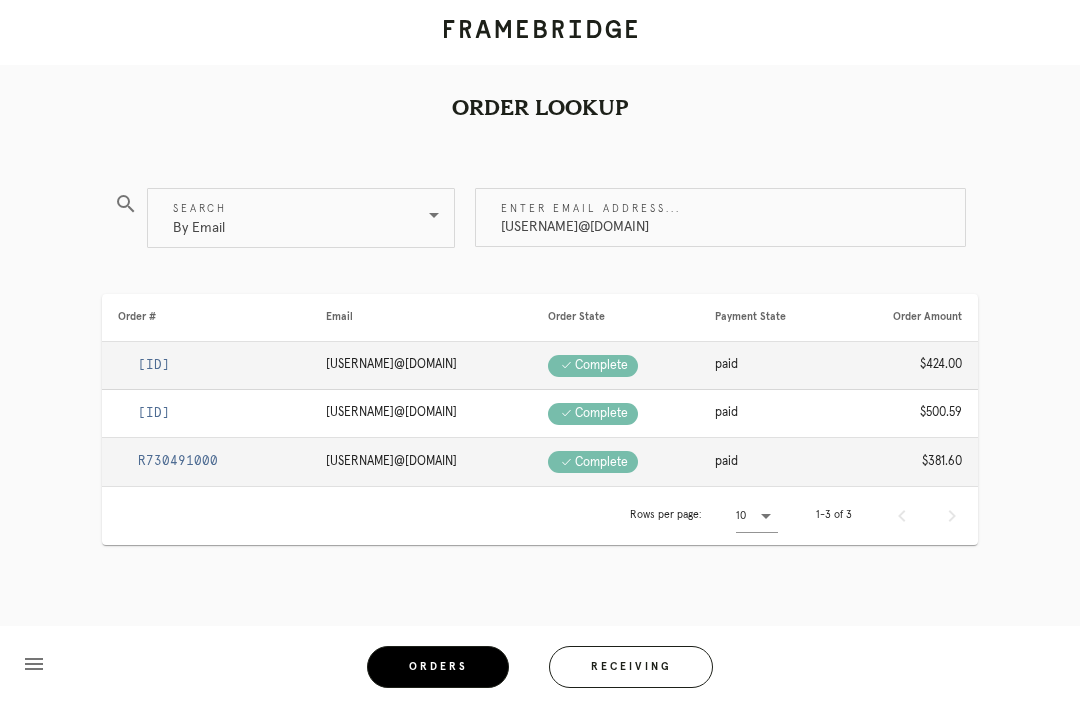 type on "Kevinmstorm@gmail.com" 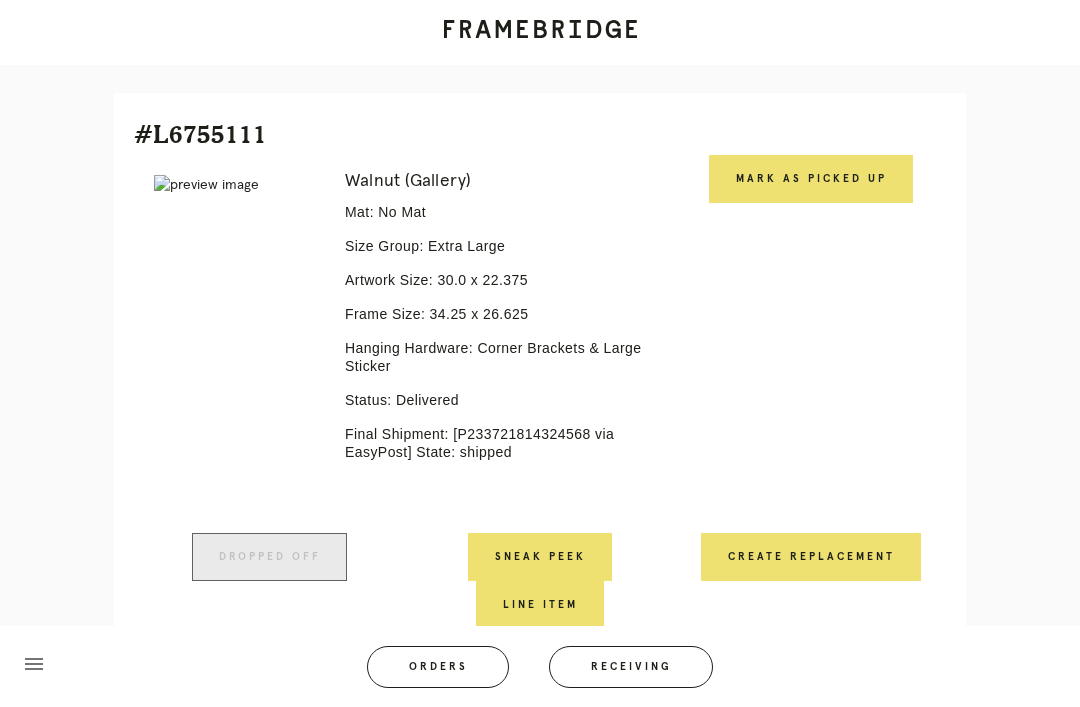 scroll, scrollTop: 441, scrollLeft: 0, axis: vertical 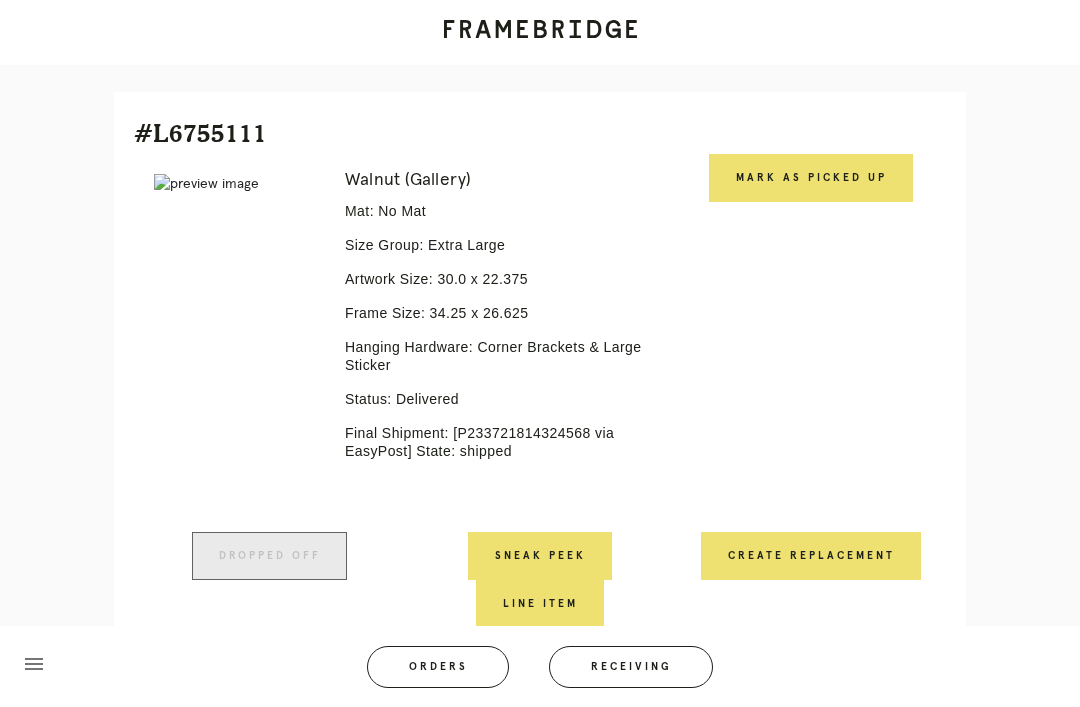 click on "Mark as Picked Up" at bounding box center (811, 178) 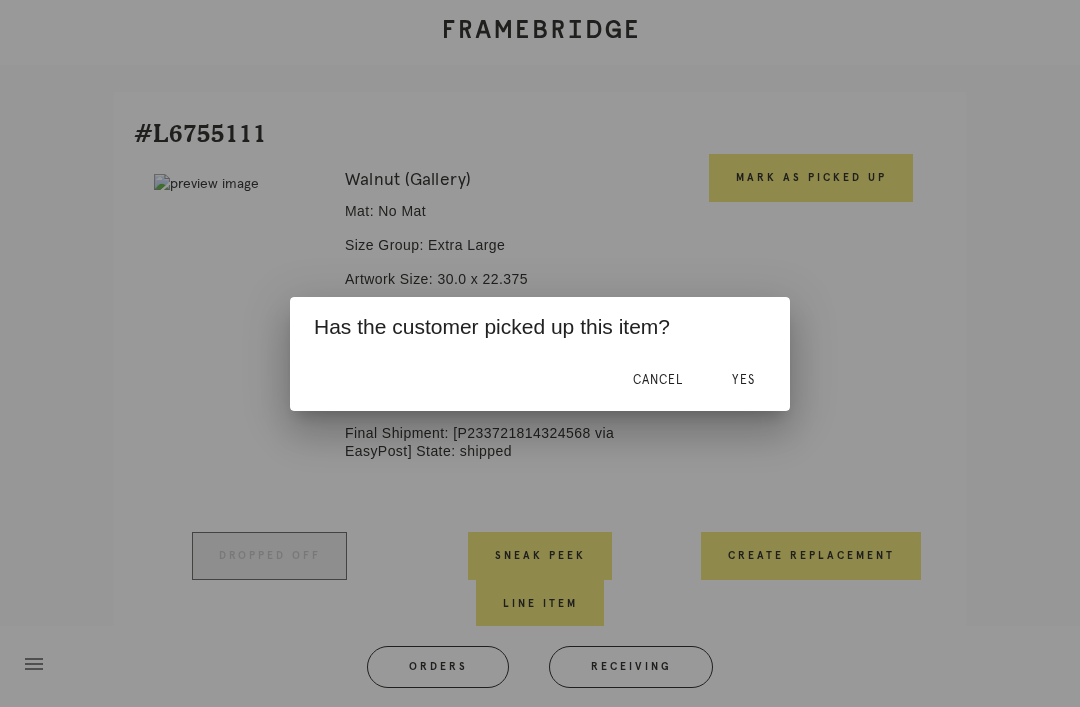 click on "Yes" at bounding box center [743, 380] 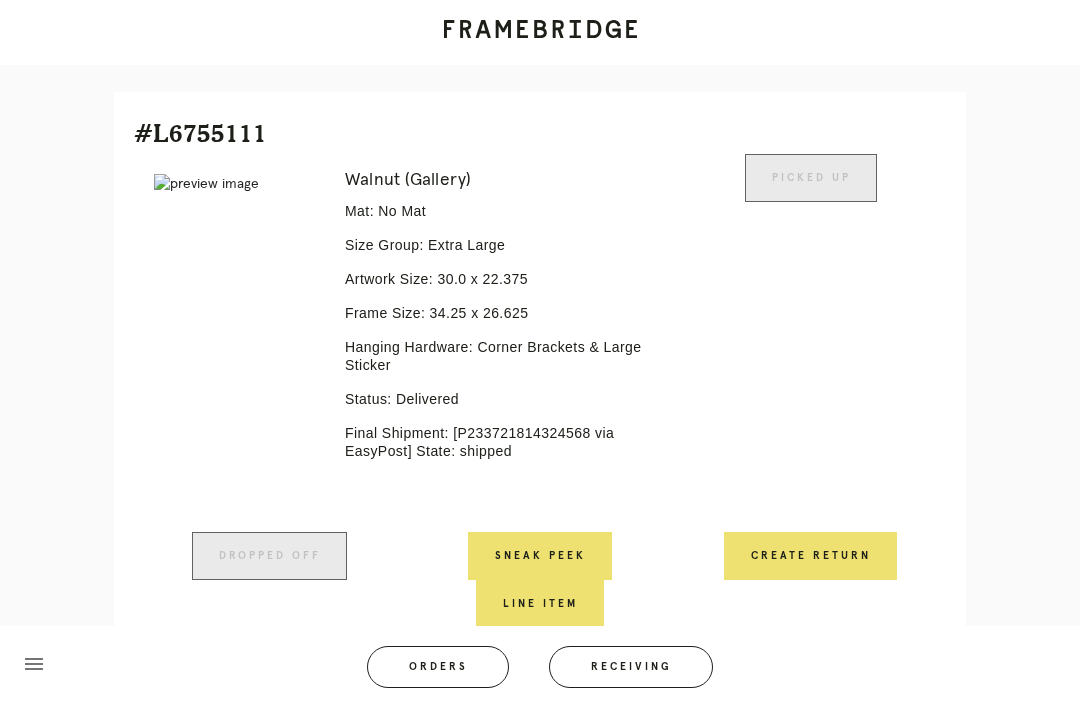 click on "Create Return" at bounding box center (810, 556) 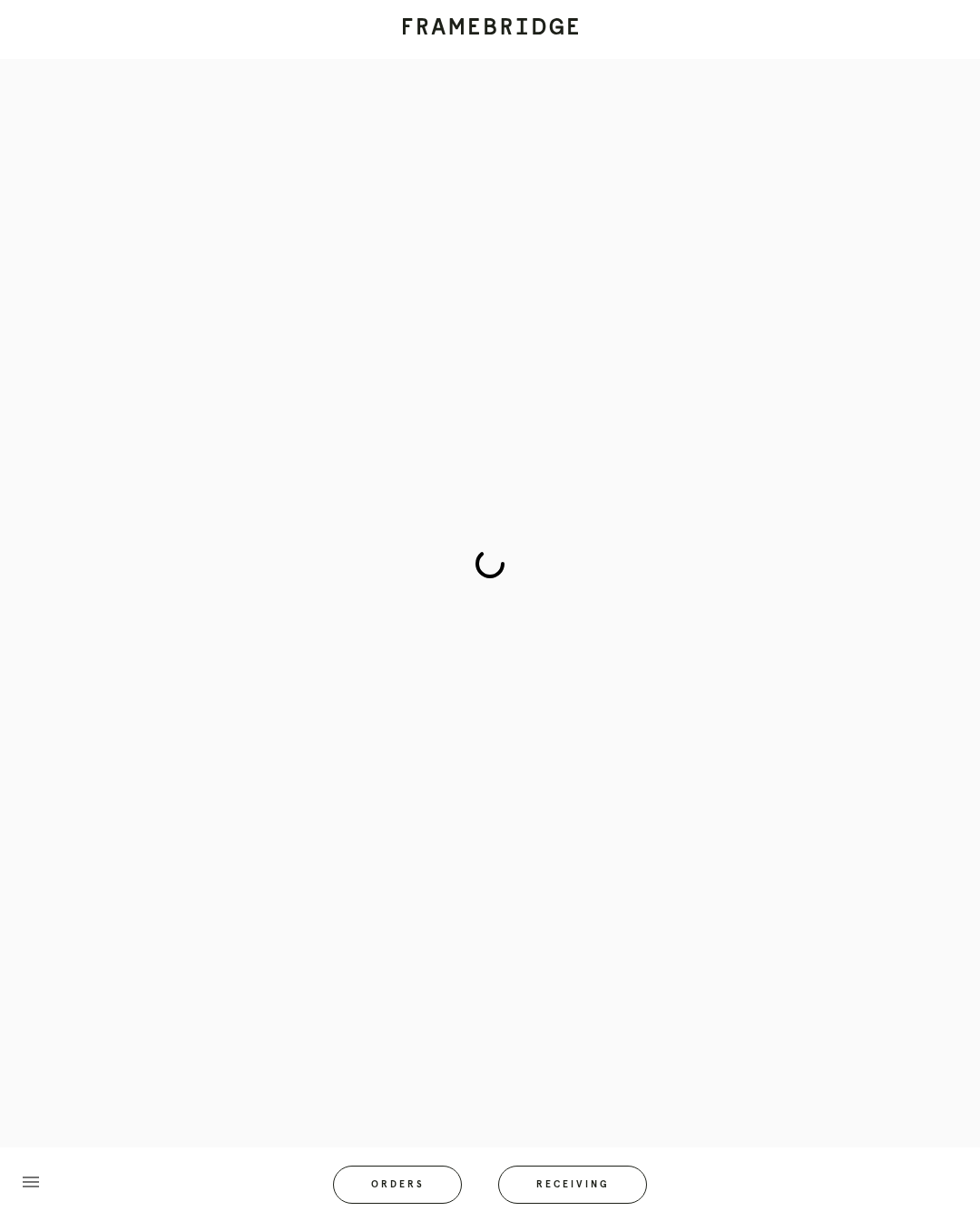 scroll, scrollTop: 0, scrollLeft: 0, axis: both 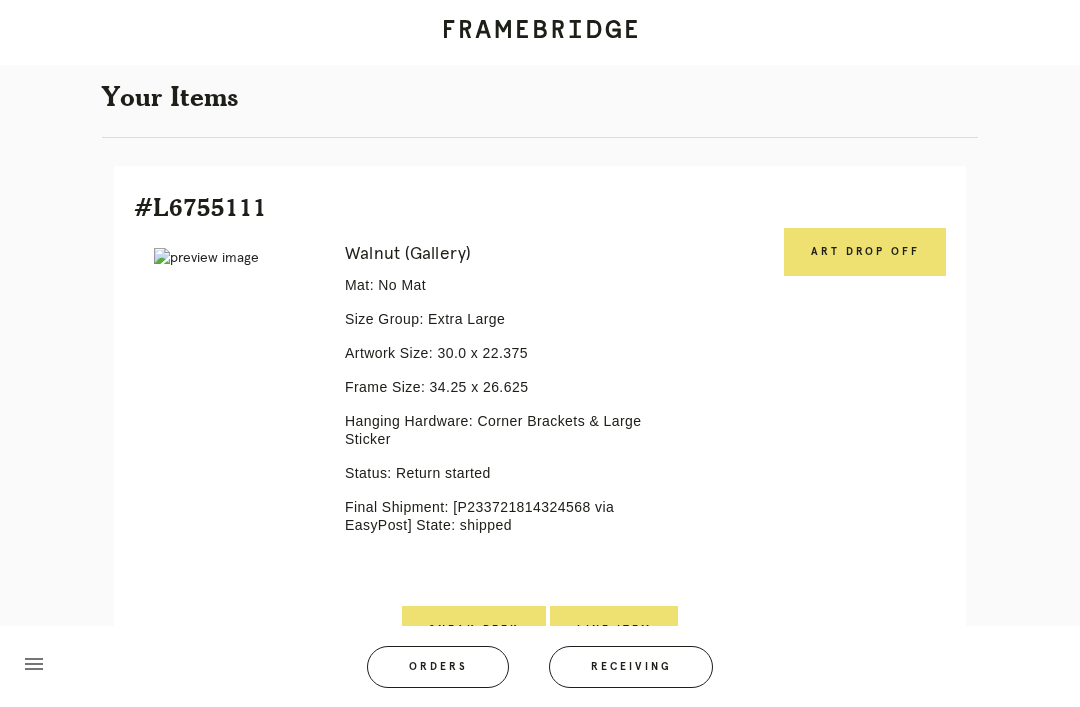 click on "Art drop off" at bounding box center (865, 417) 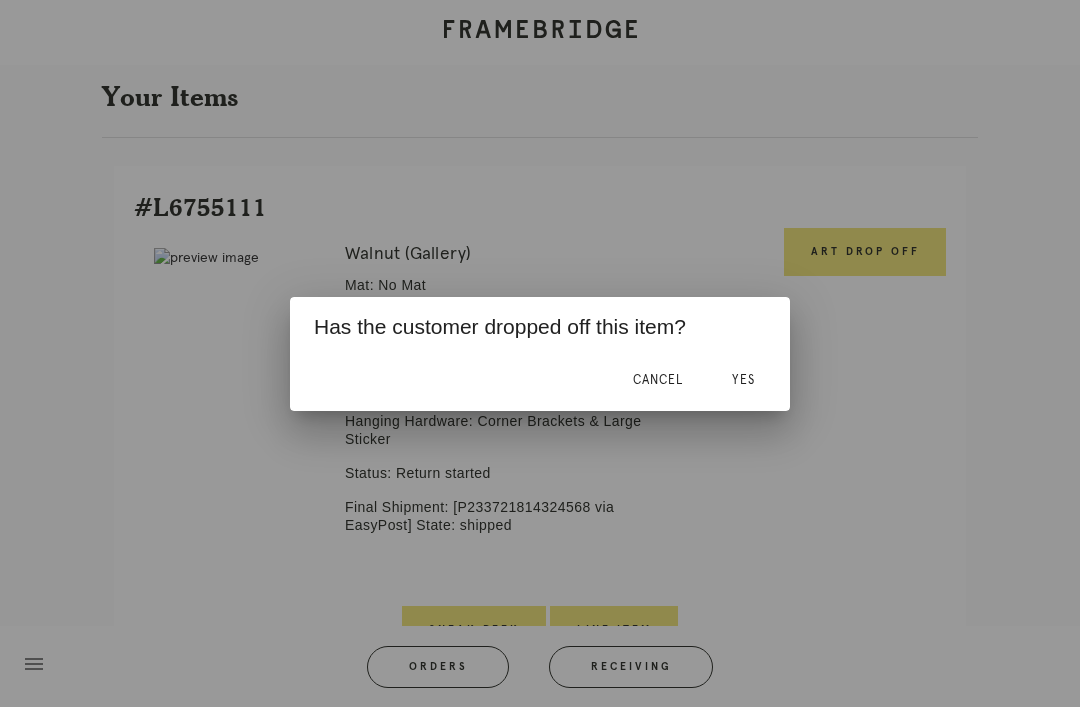 click on "Yes" at bounding box center [743, 380] 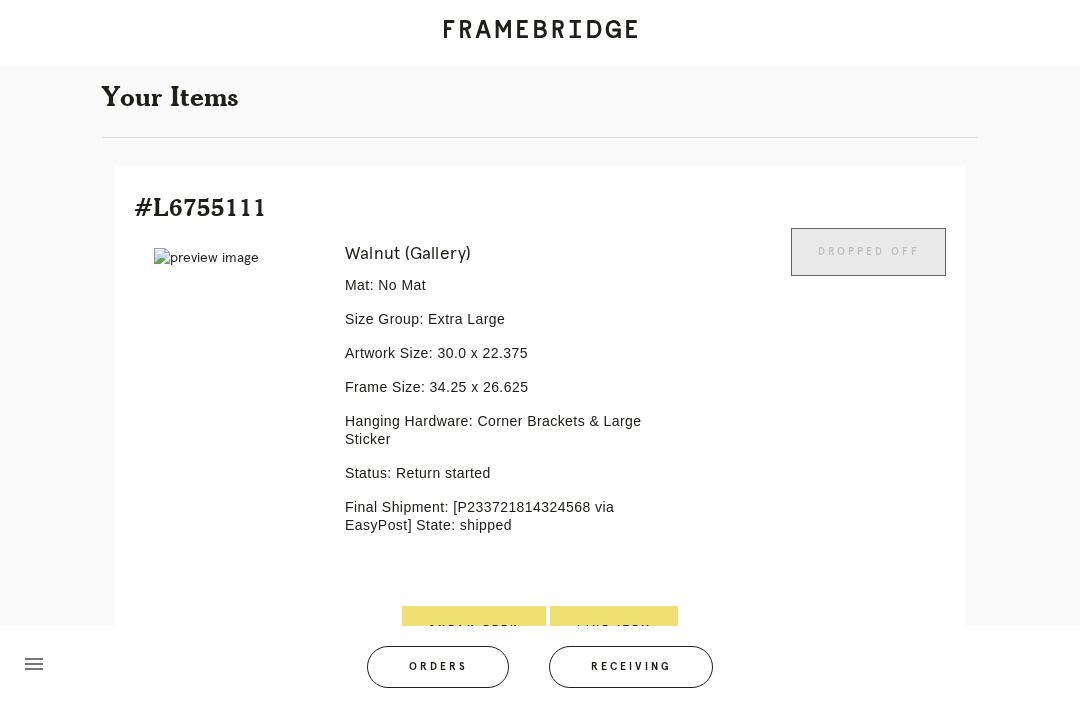click on "Line Item" at bounding box center (614, 630) 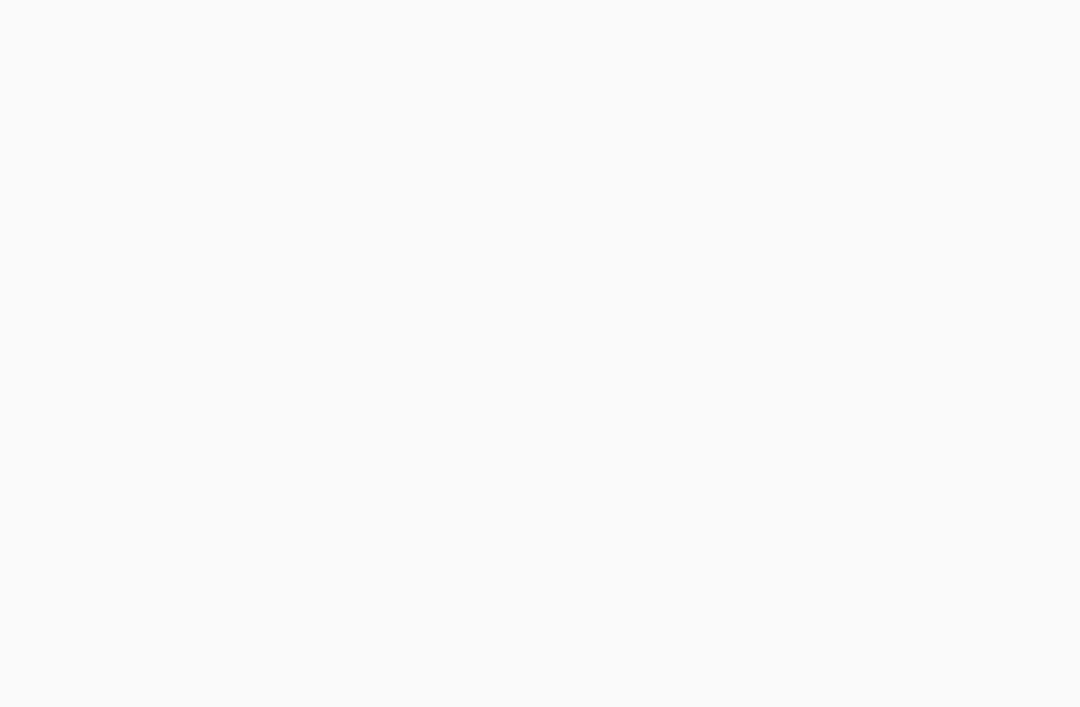 scroll, scrollTop: 0, scrollLeft: 0, axis: both 